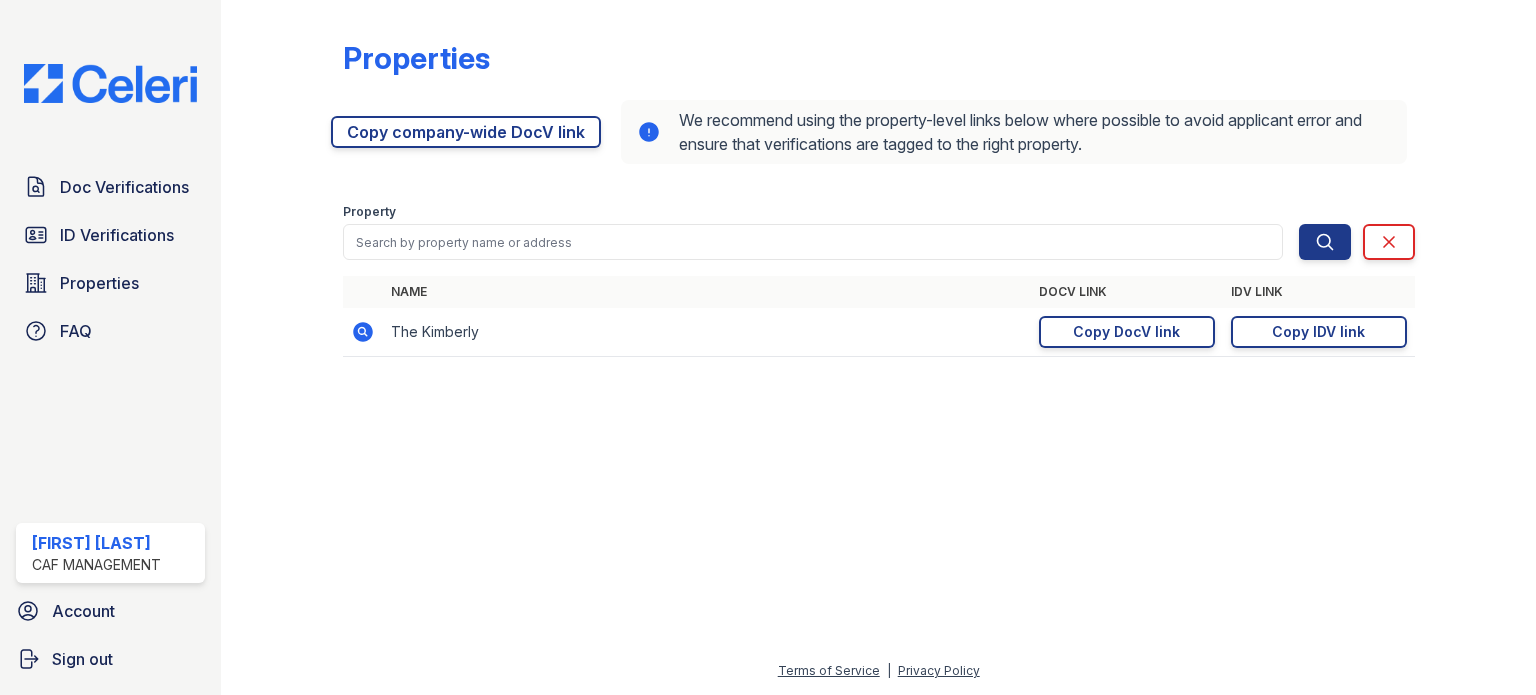 scroll, scrollTop: 0, scrollLeft: 0, axis: both 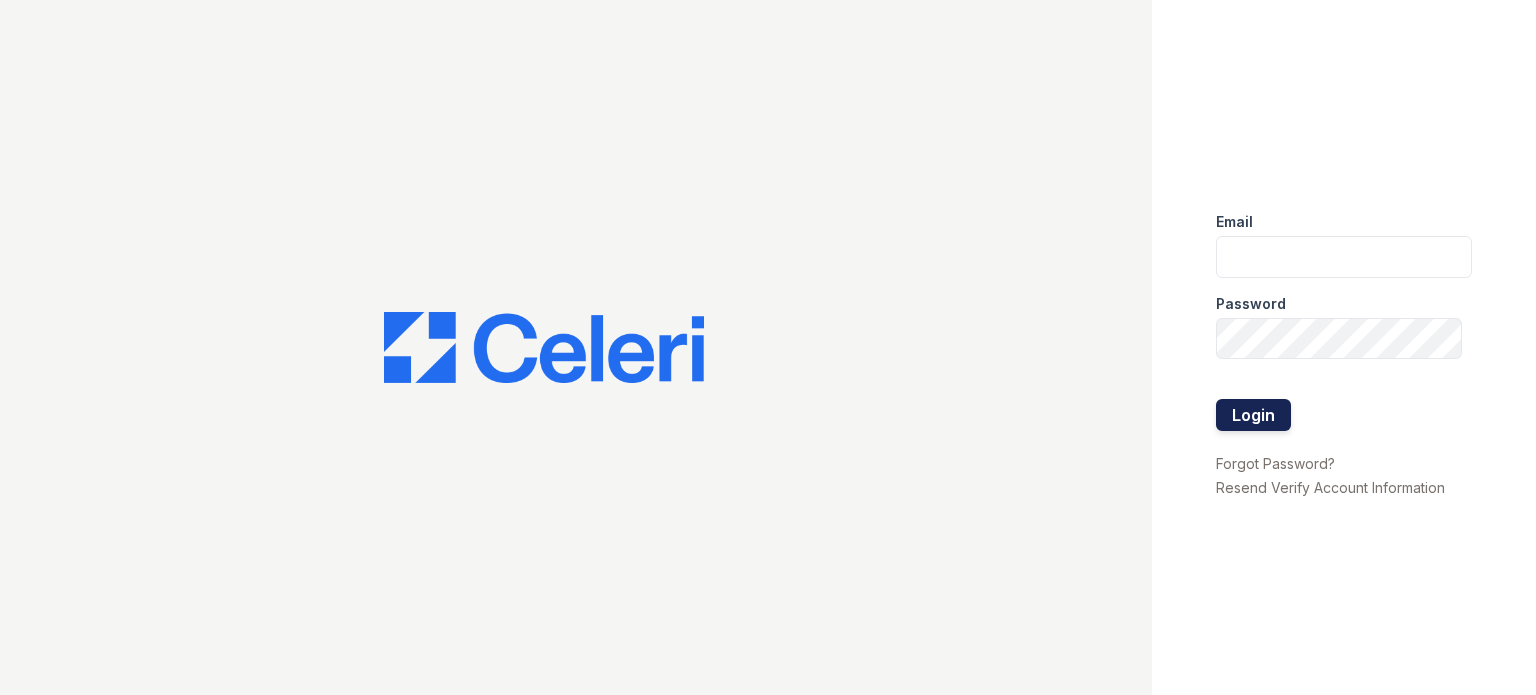 type on "[USERNAME]@[DOMAIN]" 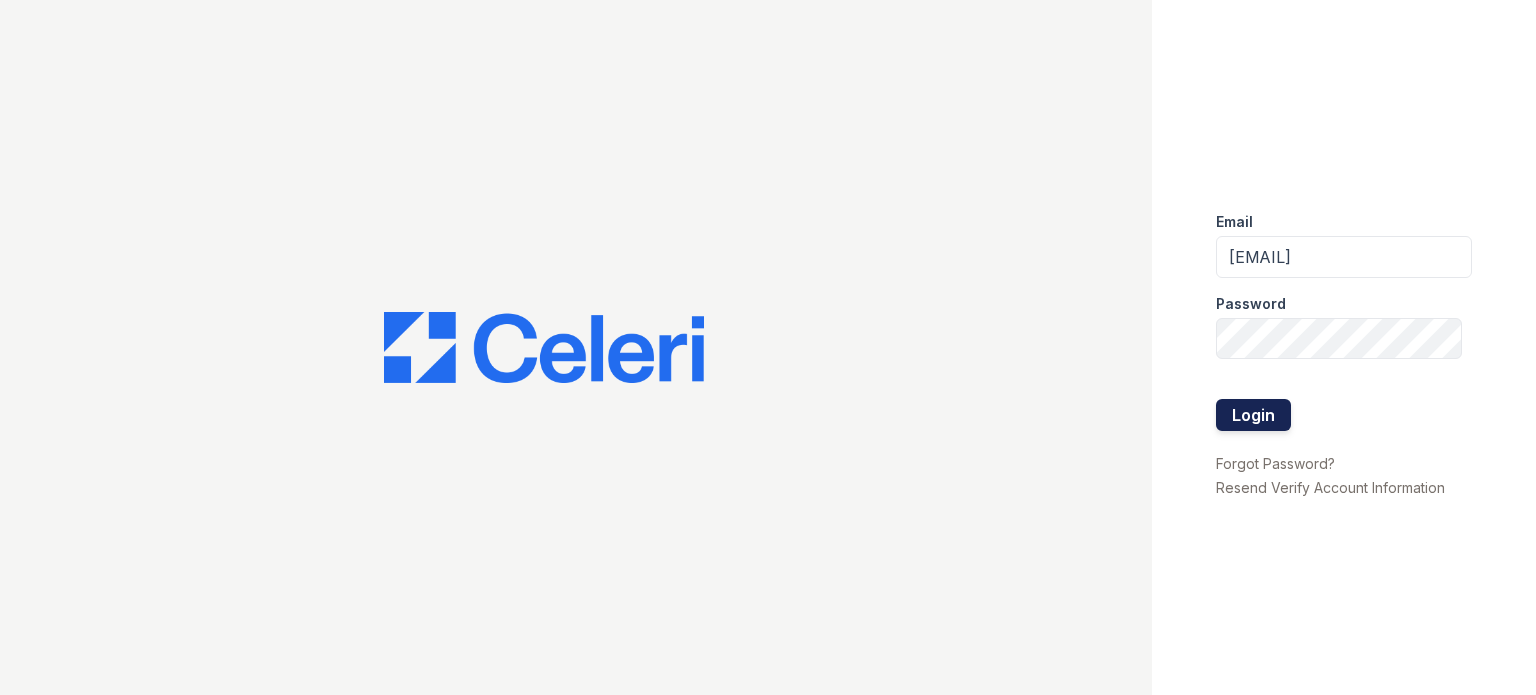 click on "Login" at bounding box center (1253, 415) 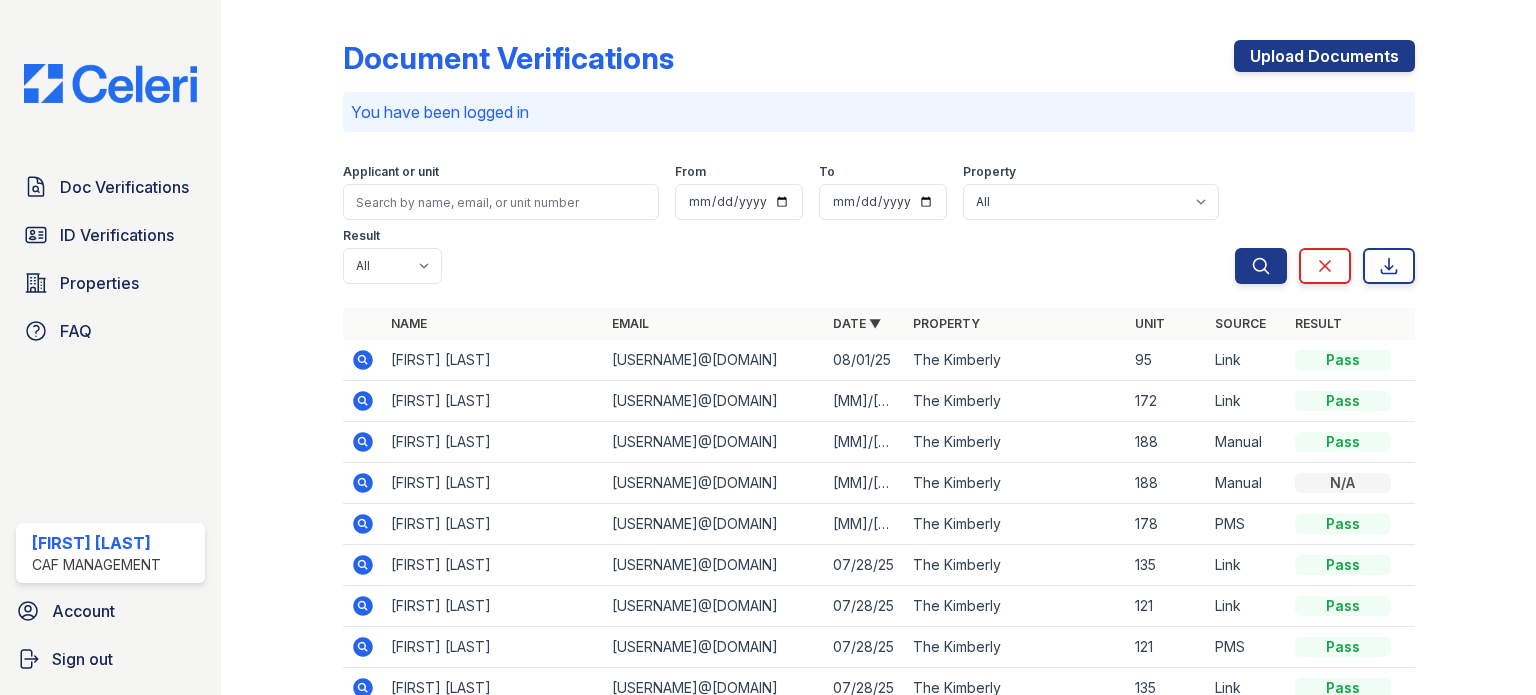 scroll, scrollTop: 0, scrollLeft: 0, axis: both 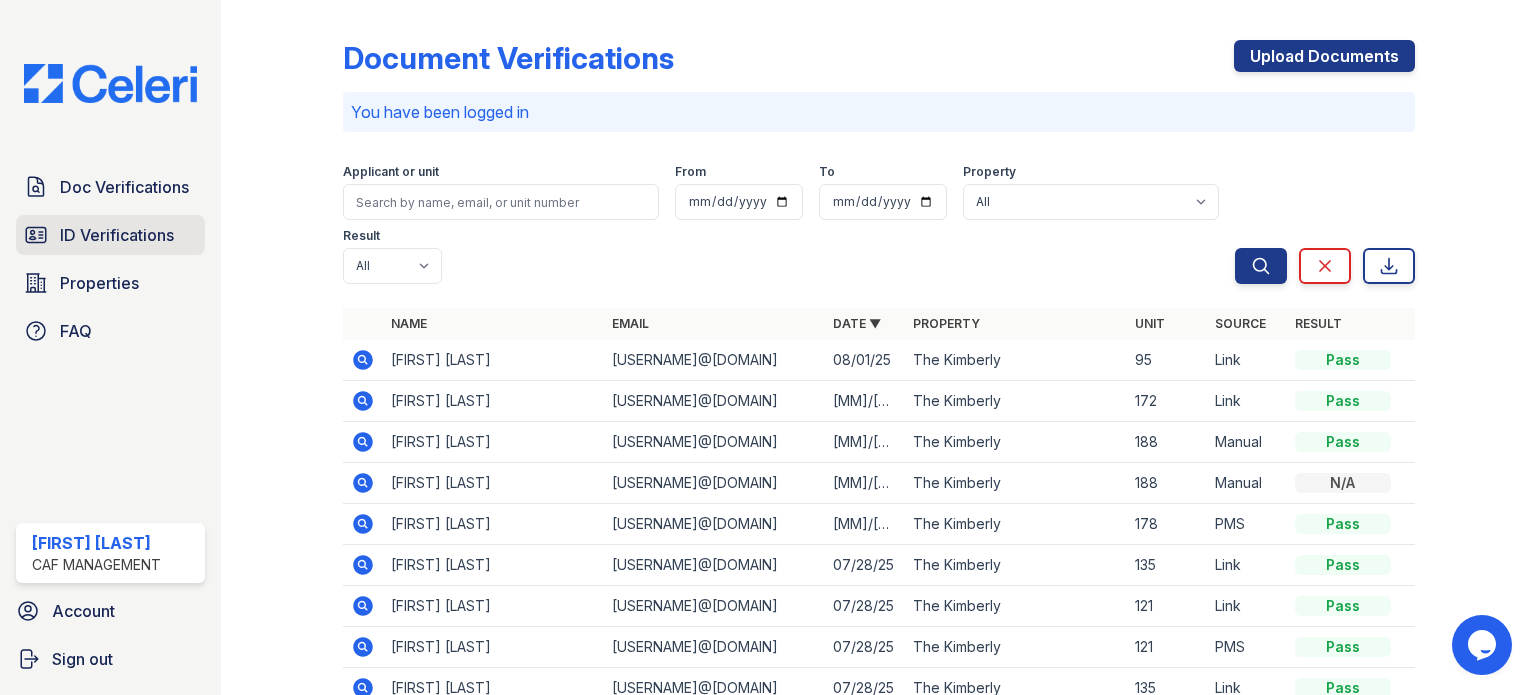 click on "ID Verifications" at bounding box center [110, 235] 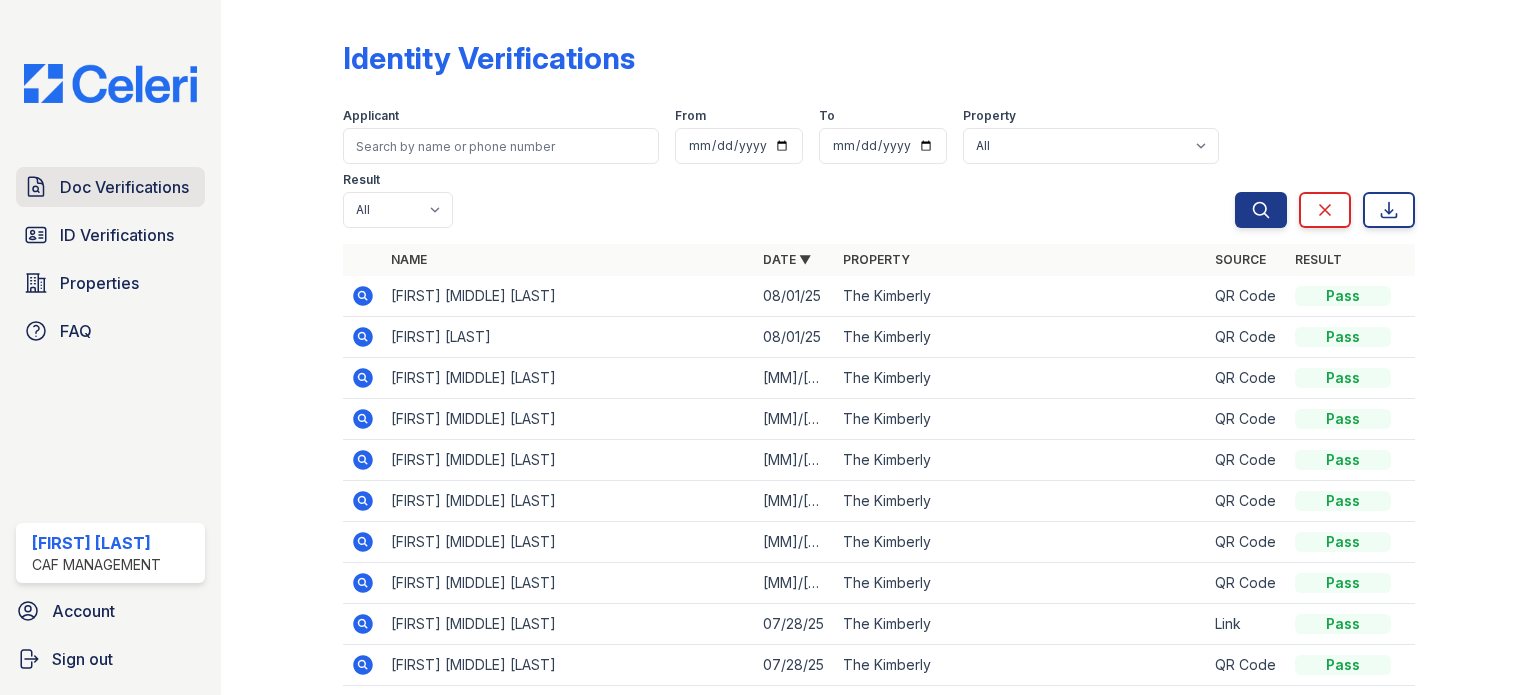 click on "Doc Verifications" at bounding box center [124, 187] 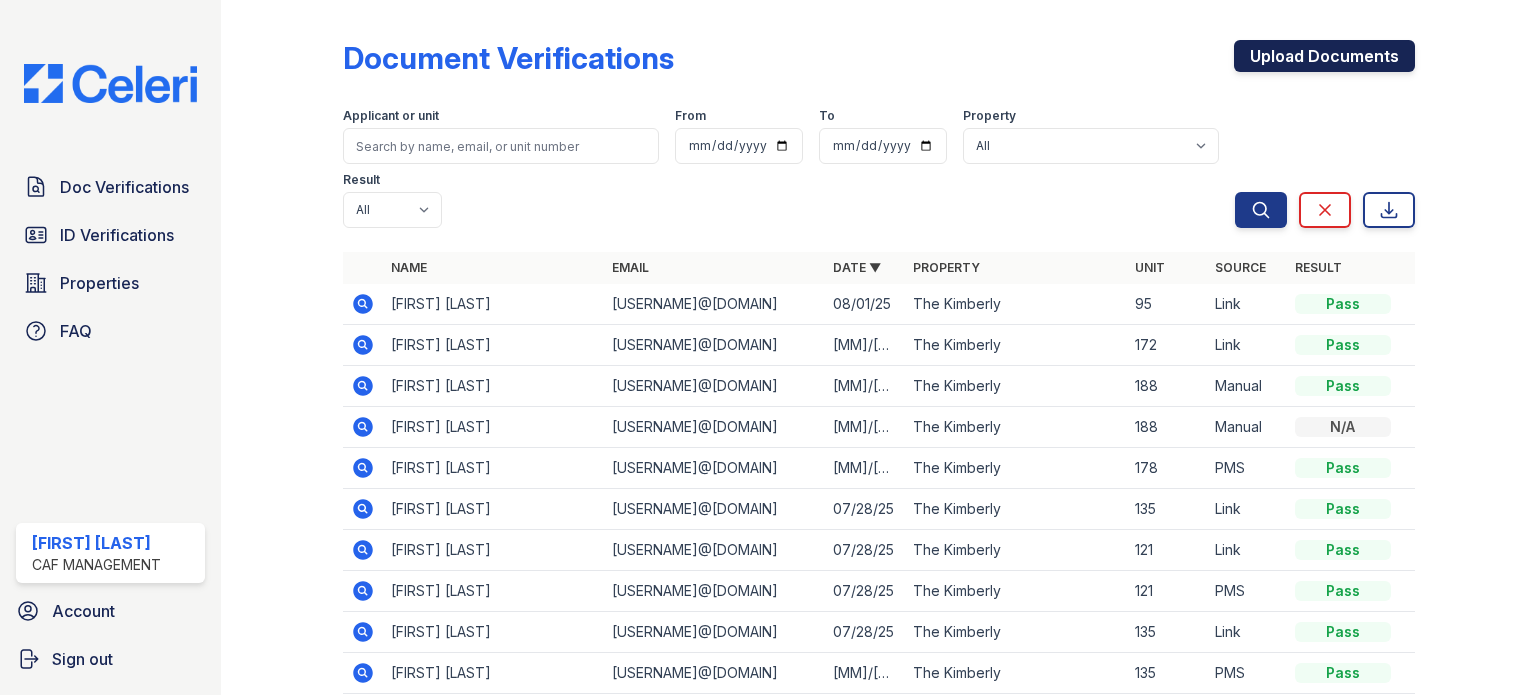 click on "Upload Documents" at bounding box center (1324, 56) 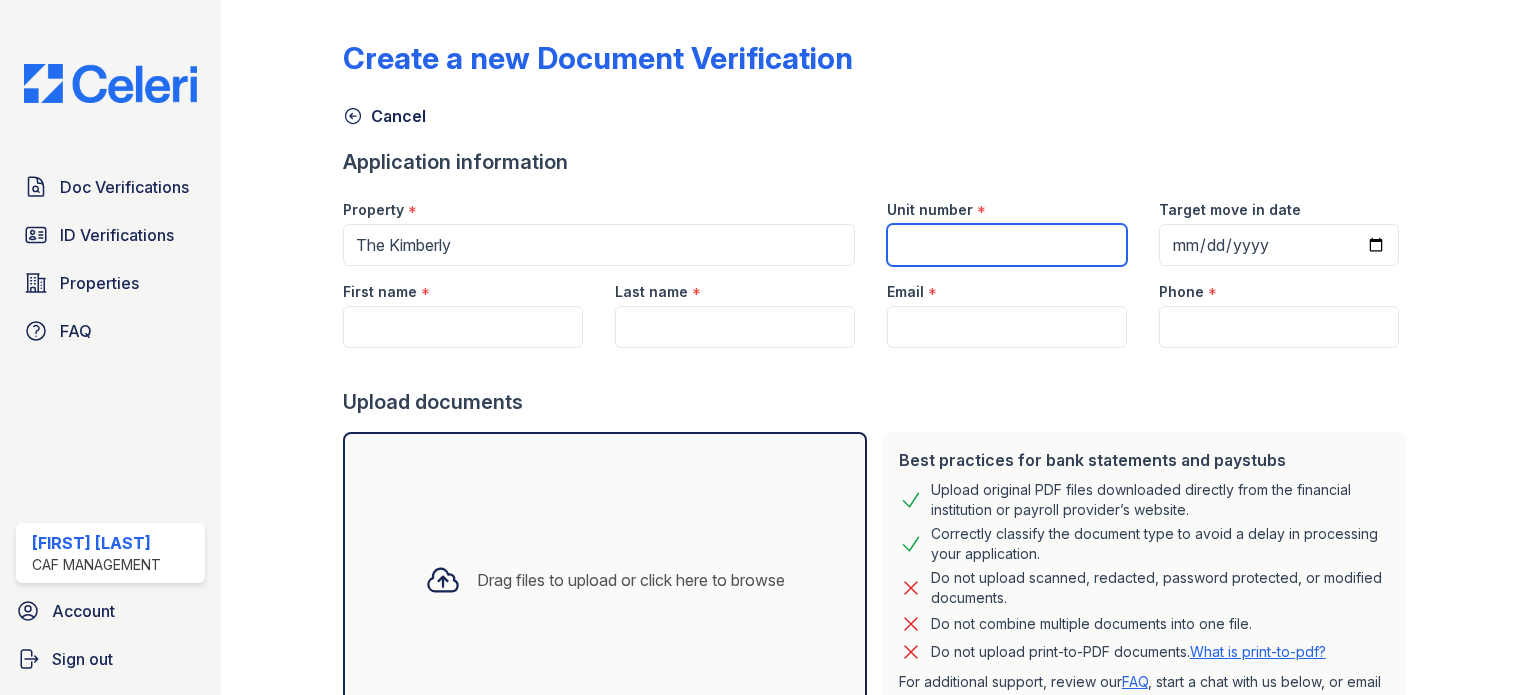 click on "Unit number" at bounding box center [1007, 245] 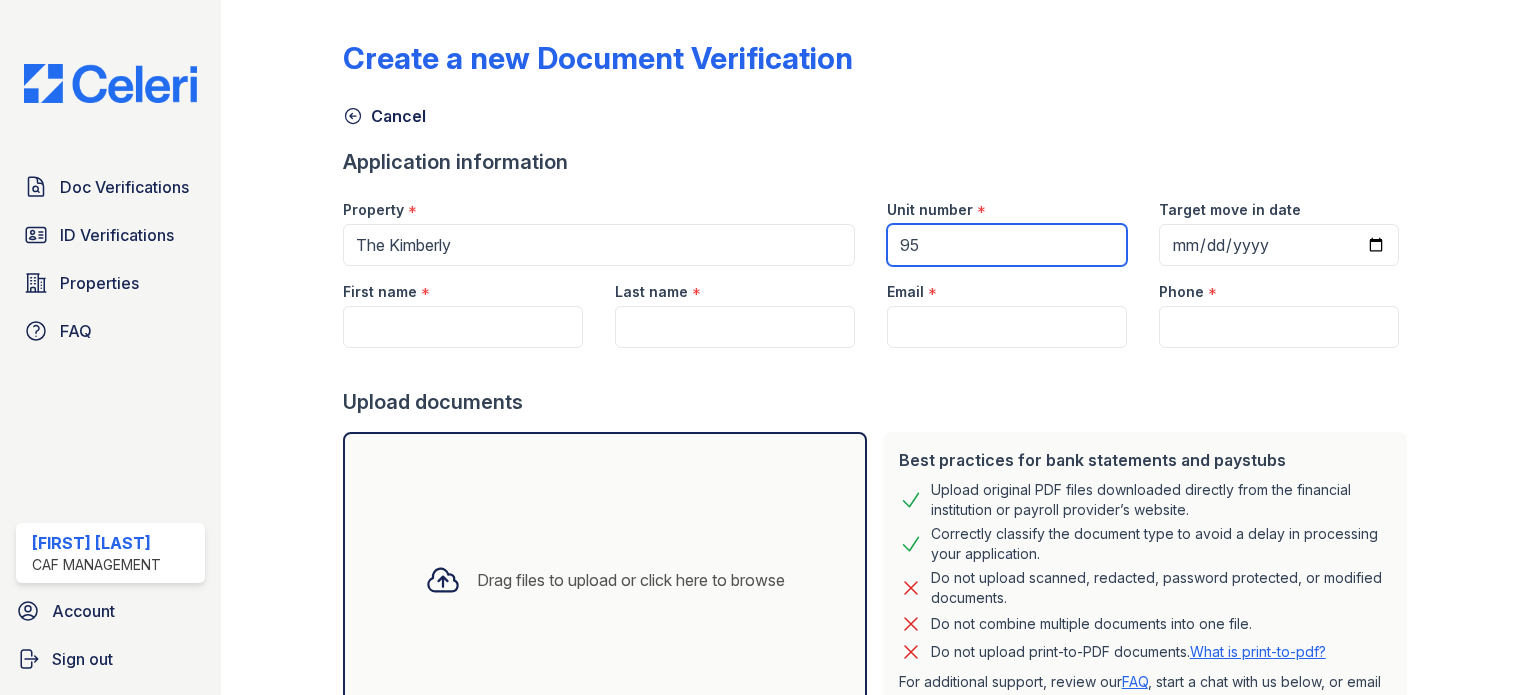 type on "95" 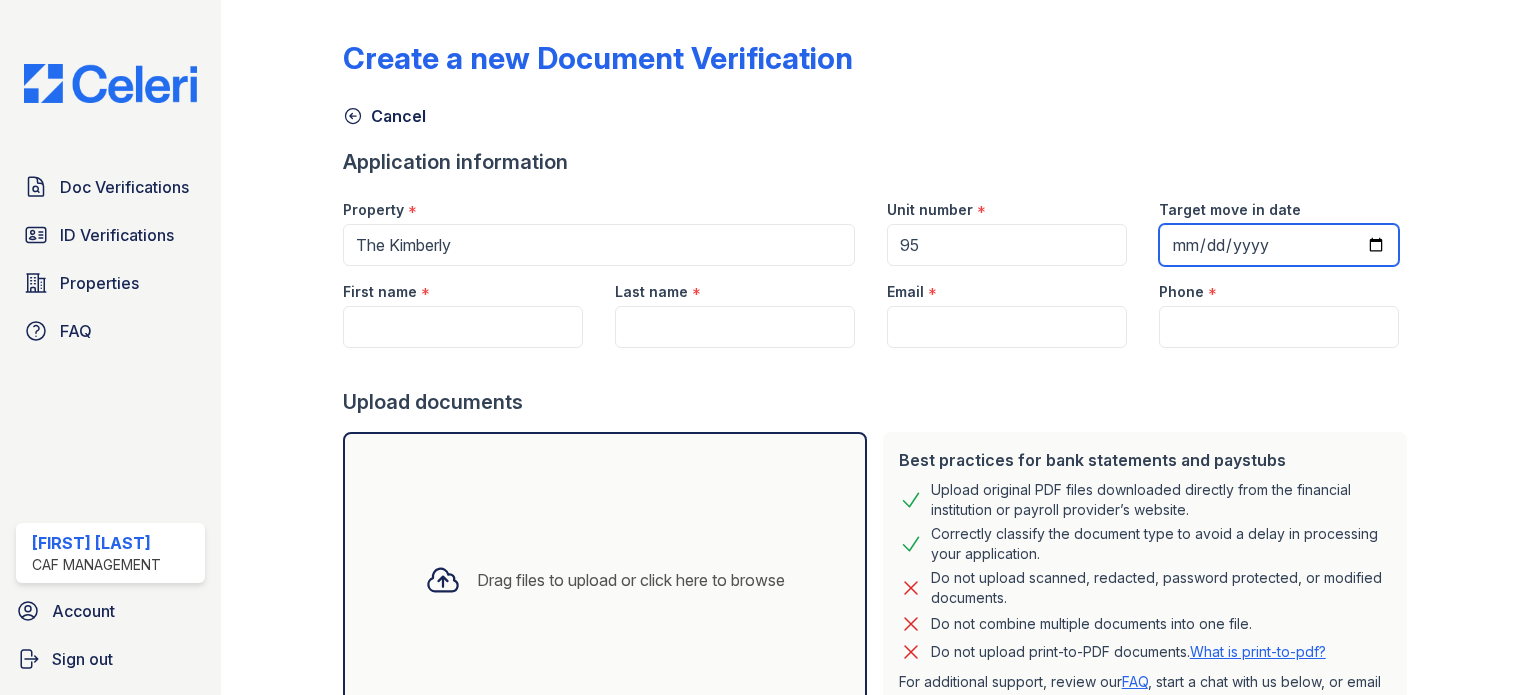 type on "[YYYY]-[MM]-[DD]" 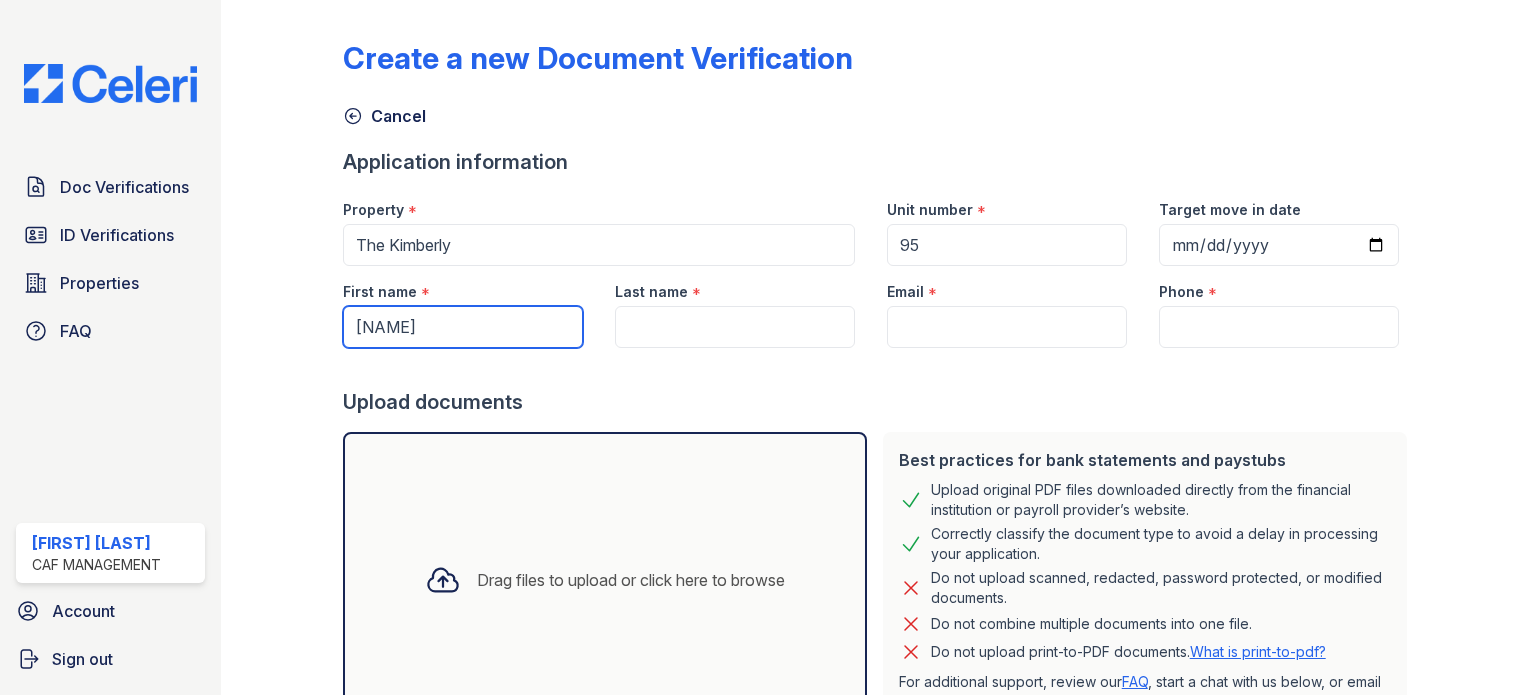 type on "[NAME]" 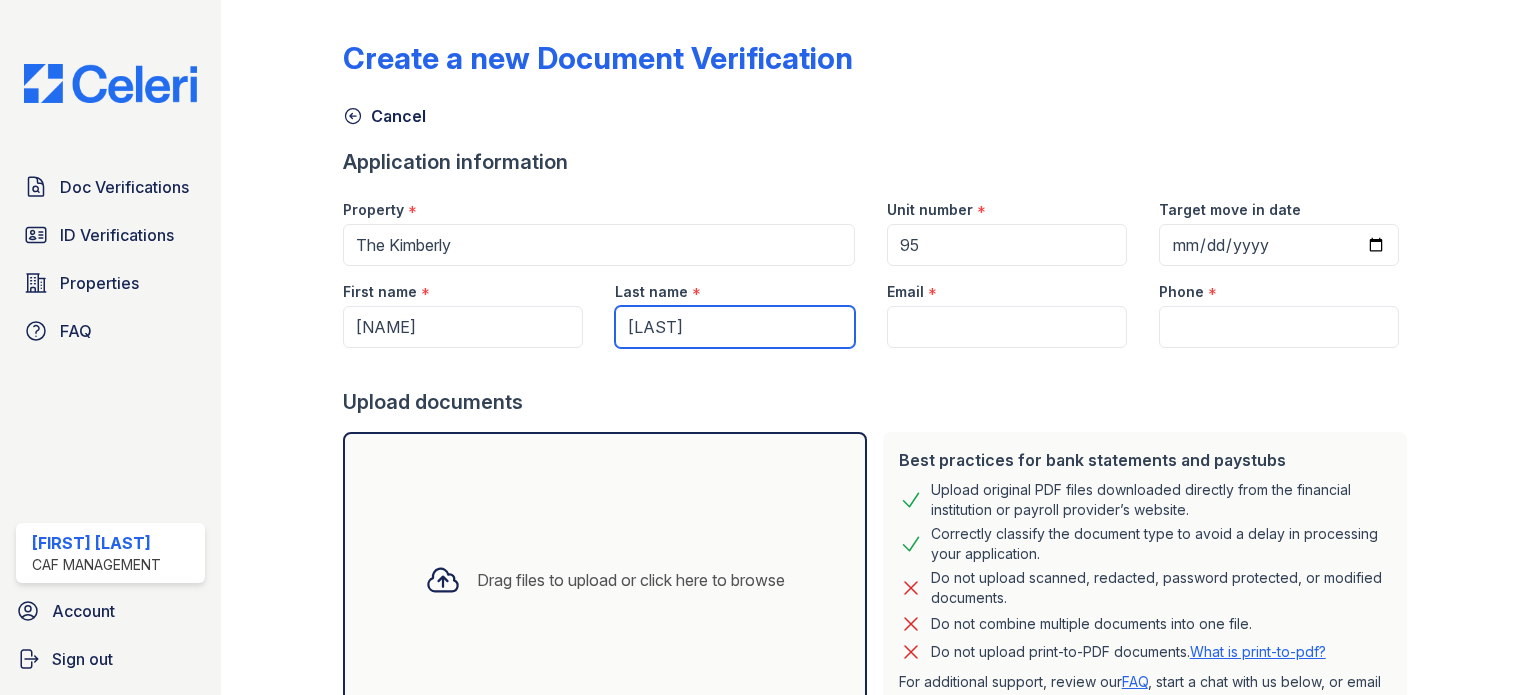 type on "[LAST]" 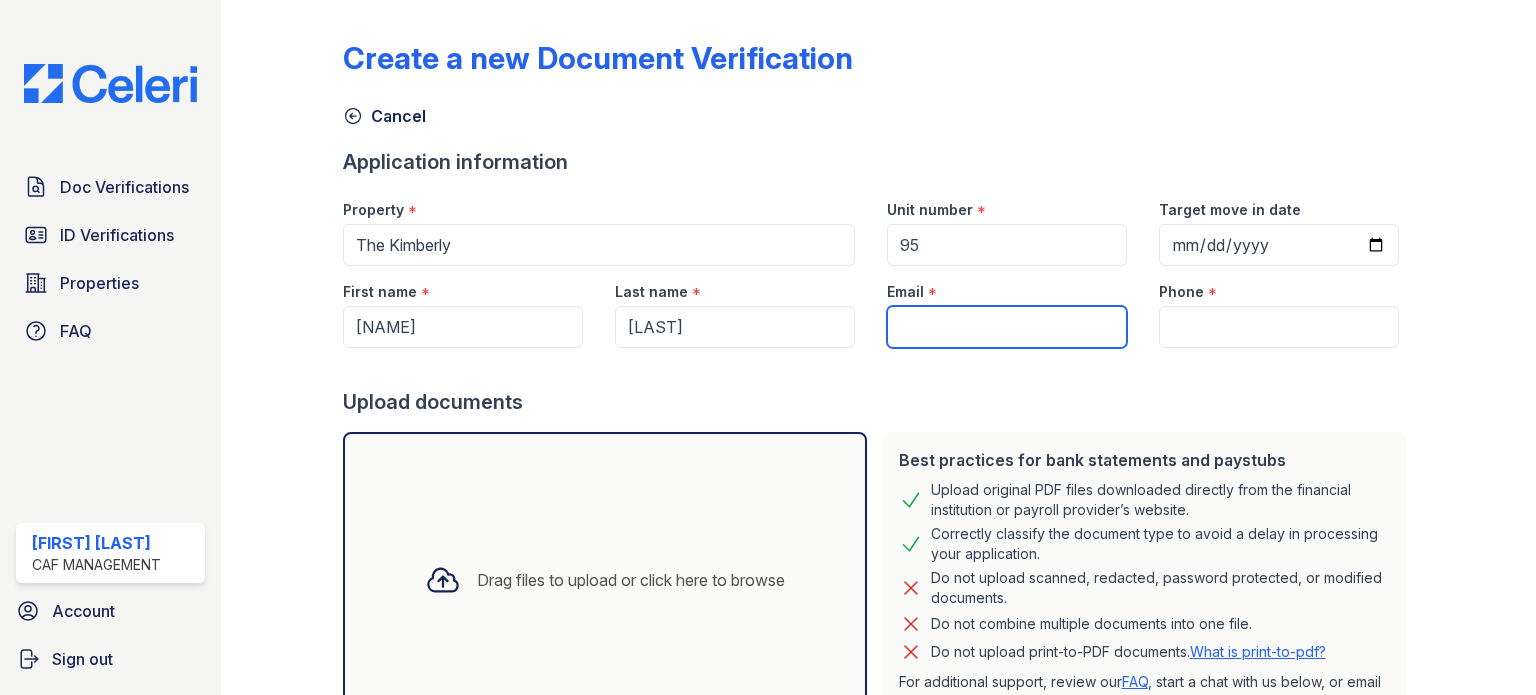 click on "Email" at bounding box center [1007, 327] 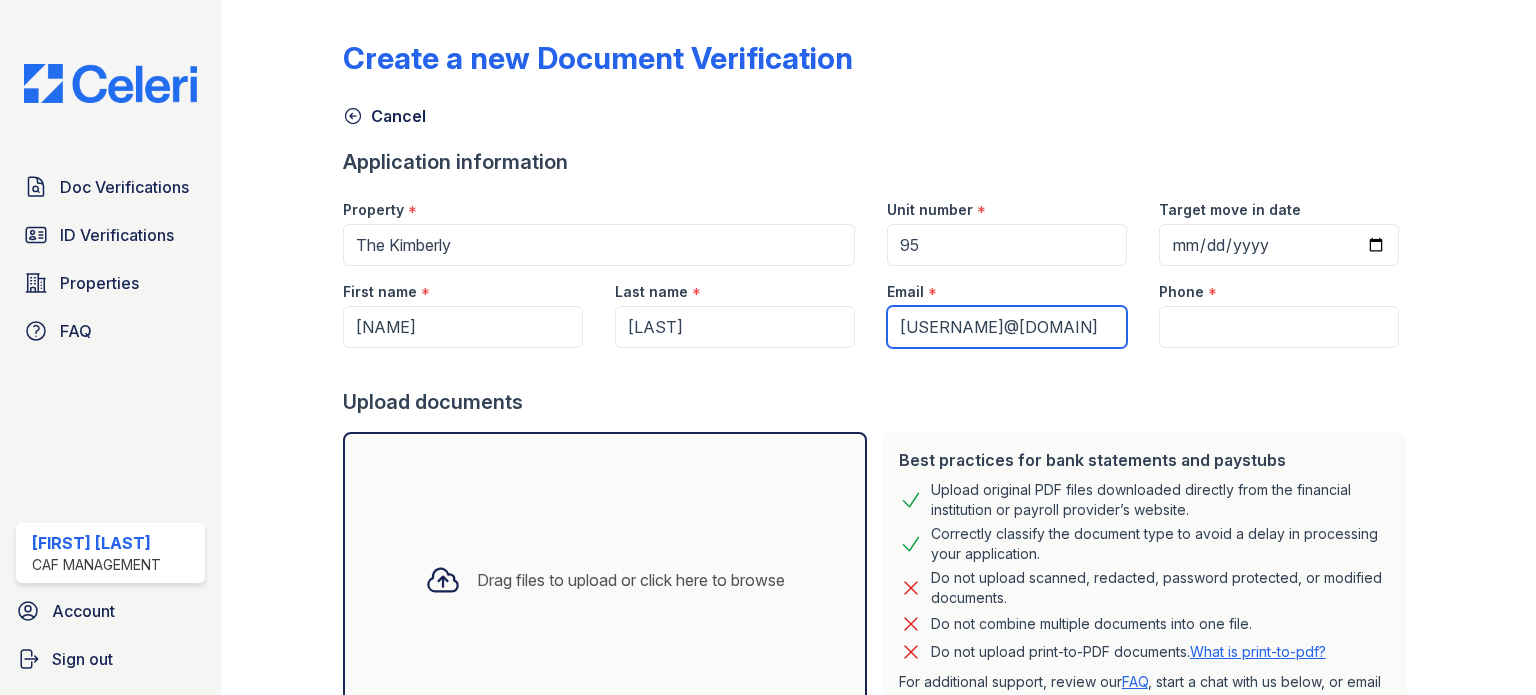 scroll, scrollTop: 0, scrollLeft: 62, axis: horizontal 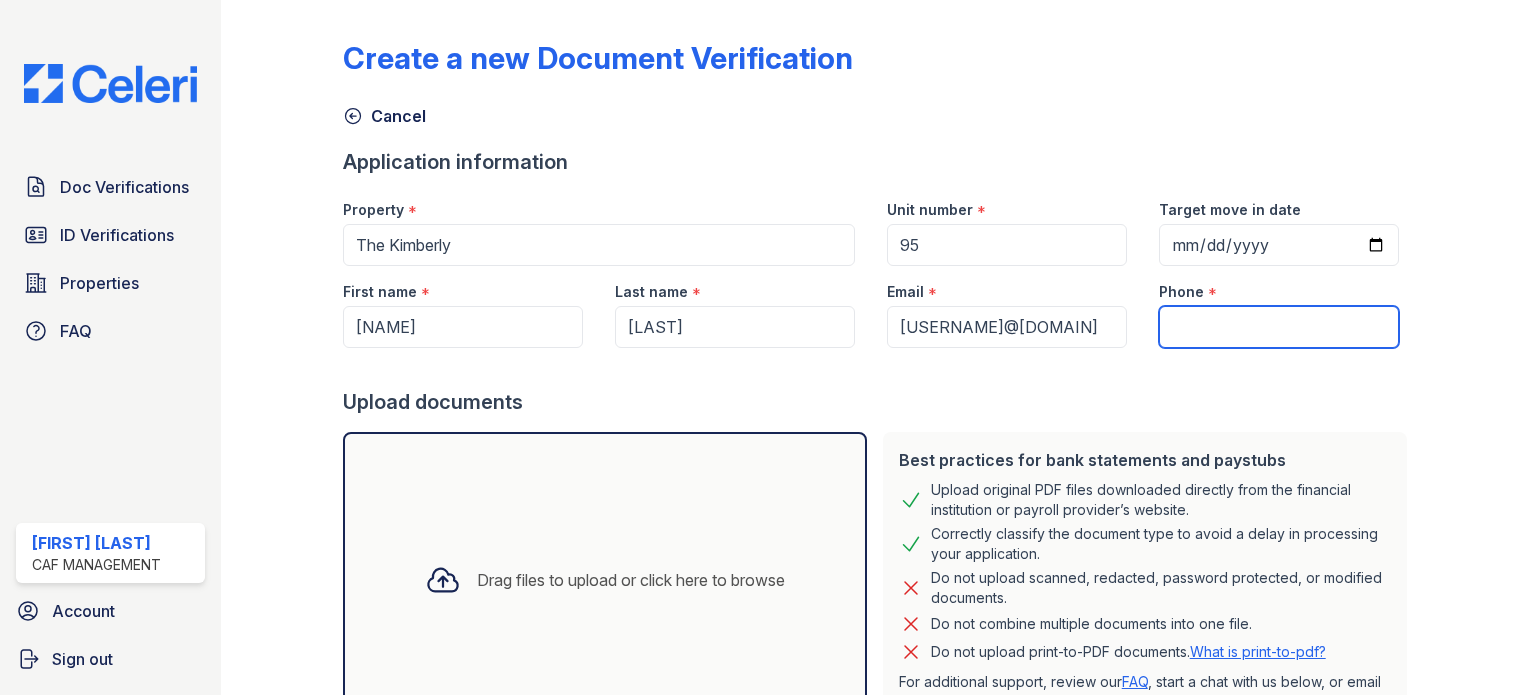 click on "Phone" at bounding box center [1279, 327] 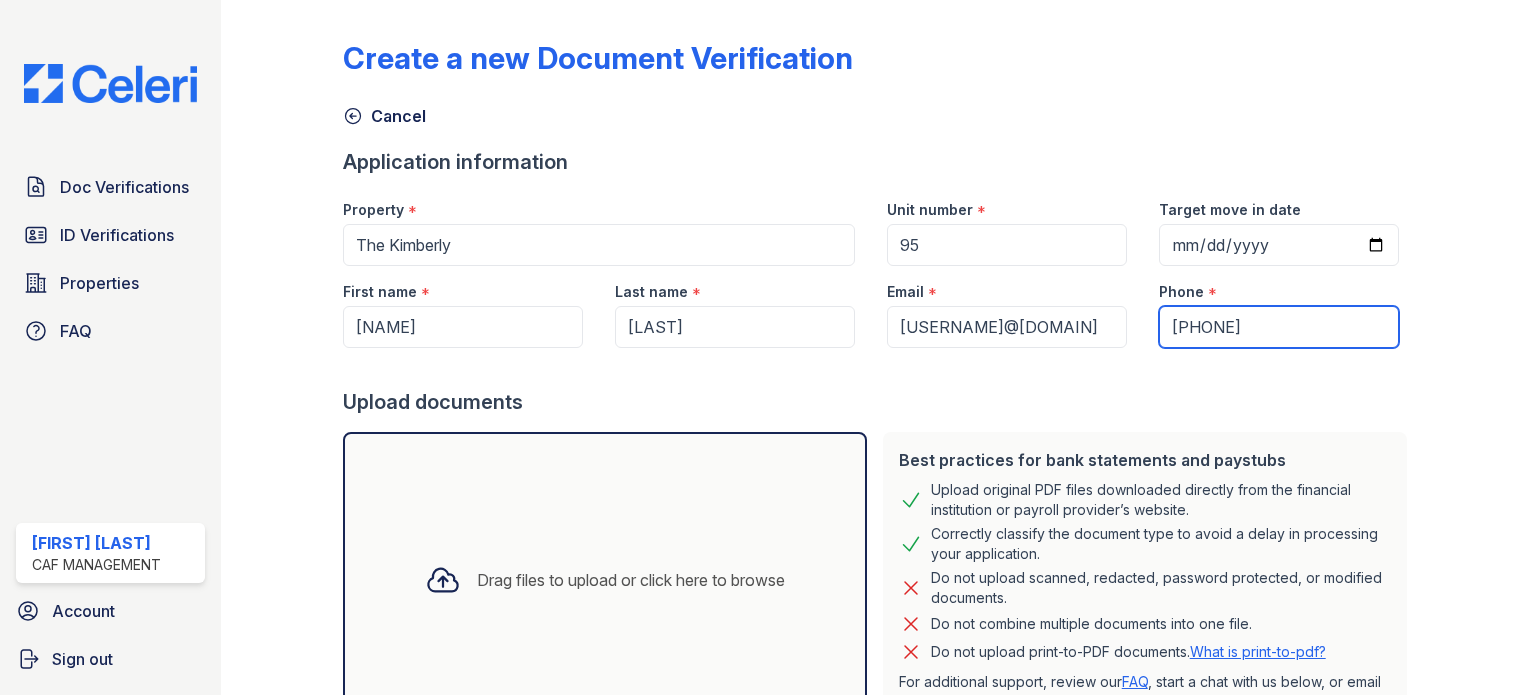 type on "[PHONE]" 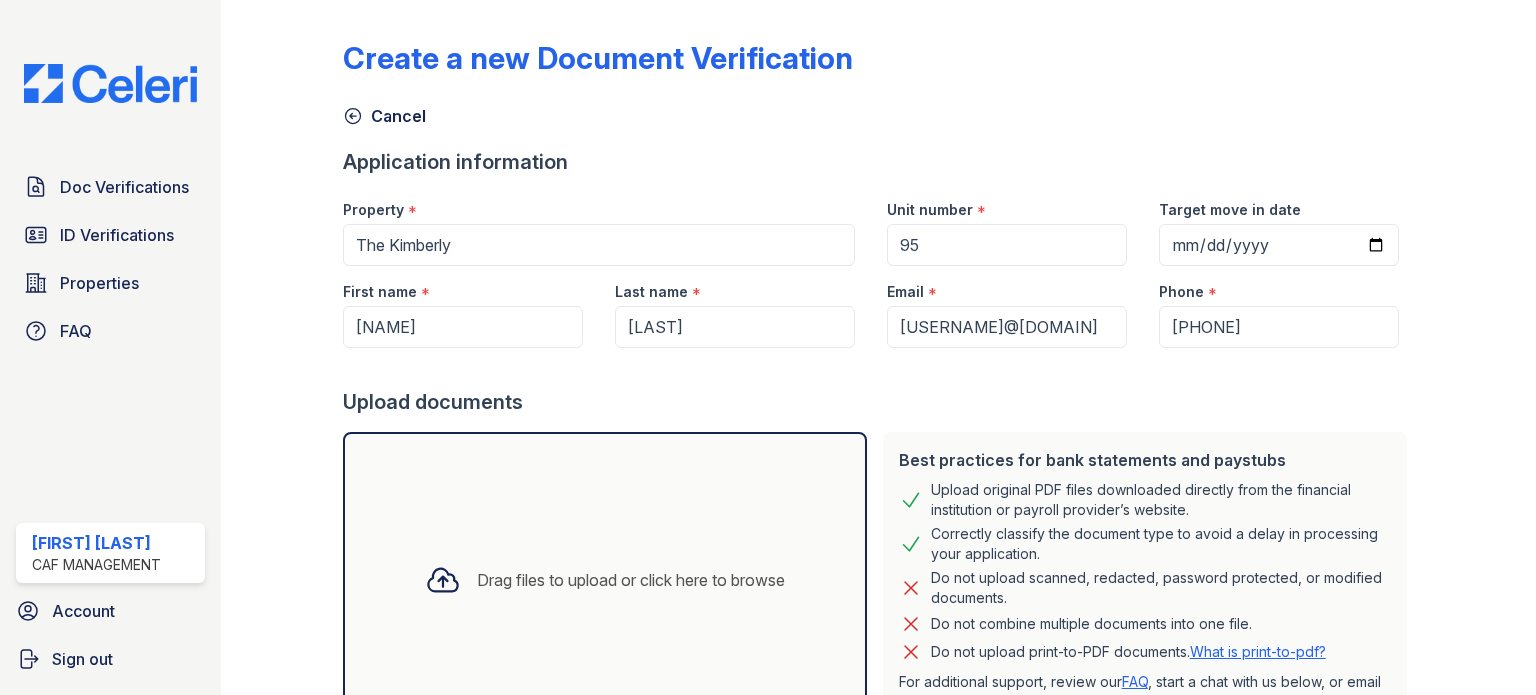 click on "Drag files to upload or click here to browse" at bounding box center (605, 580) 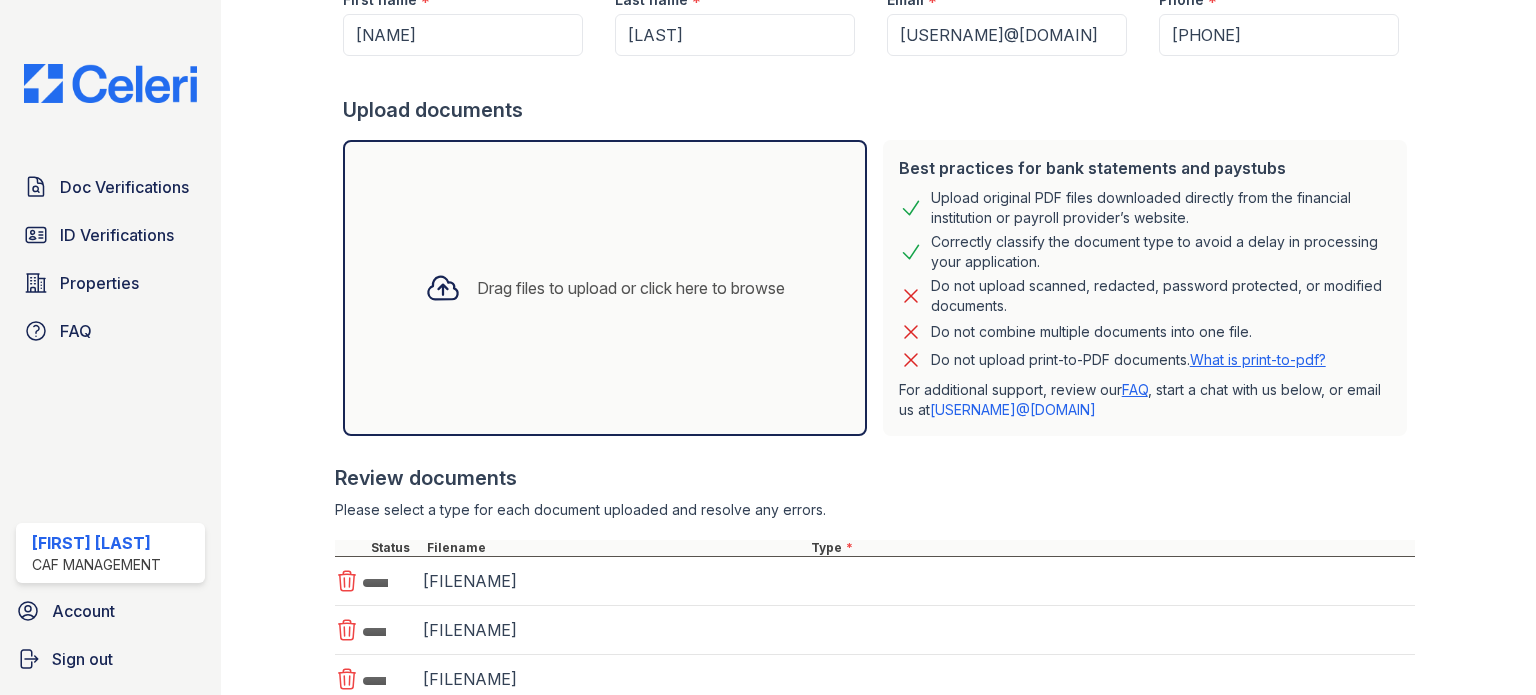 scroll, scrollTop: 585, scrollLeft: 0, axis: vertical 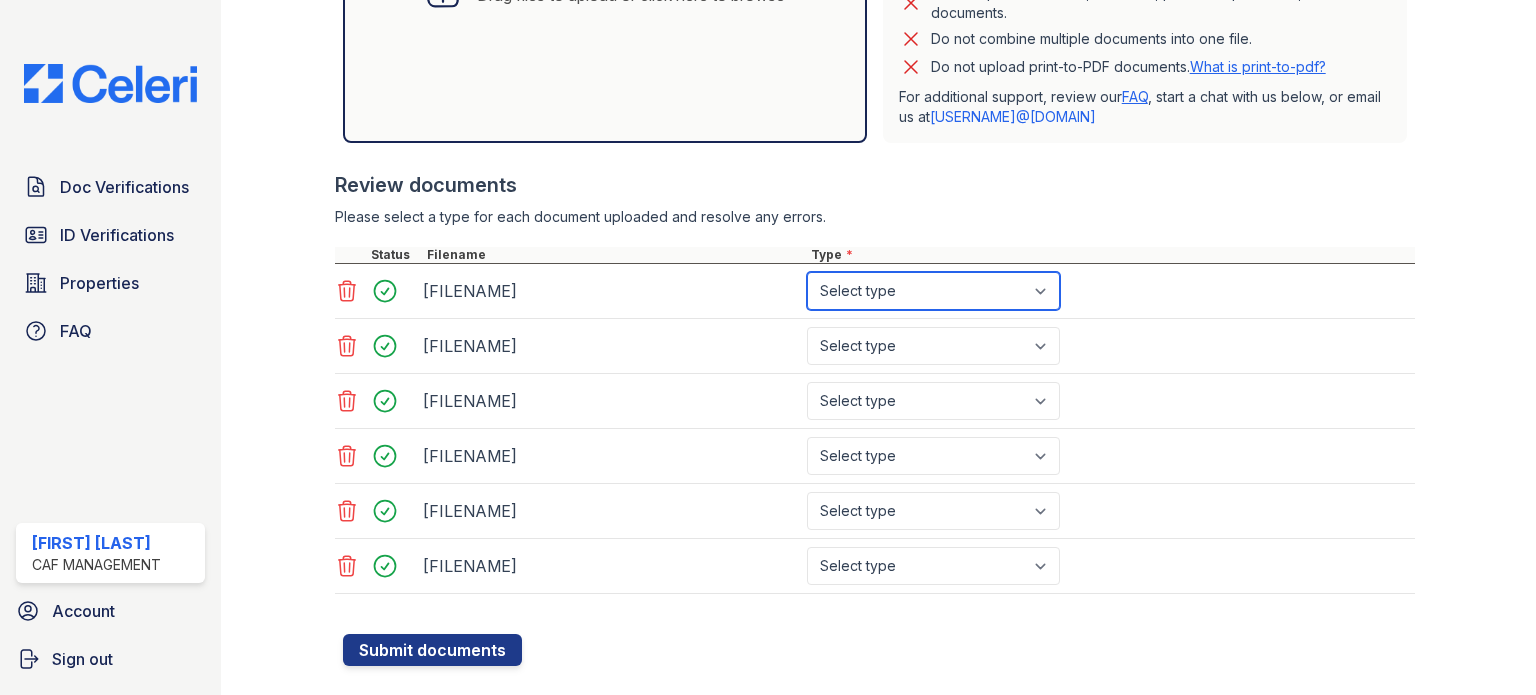 click on "Select type
Paystub
Bank Statement
Offer Letter
Tax Documents
Benefit Award Letter
Investment Account Statement
Other" at bounding box center [933, 291] 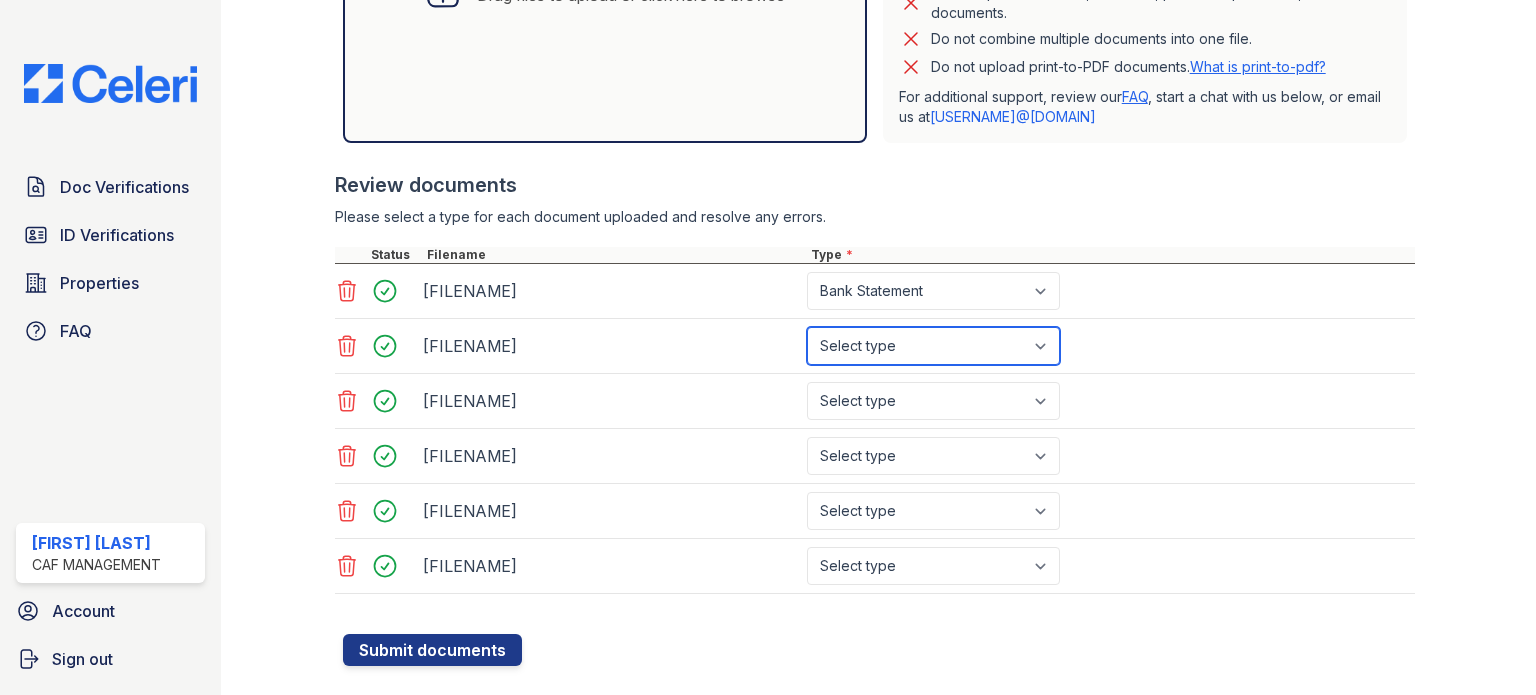 click on "Select type
Paystub
Bank Statement
Offer Letter
Tax Documents
Benefit Award Letter
Investment Account Statement
Other" at bounding box center (933, 346) 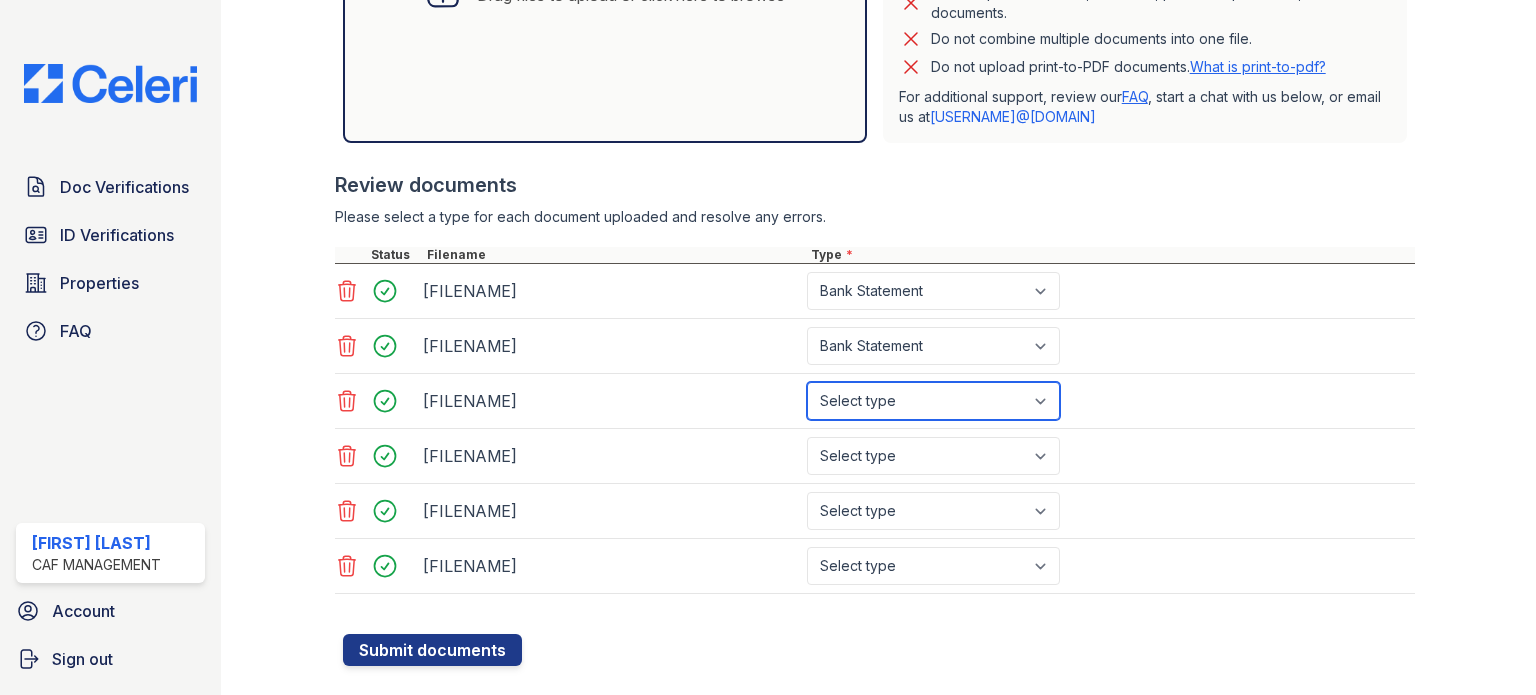 click on "Select type
Paystub
Bank Statement
Offer Letter
Tax Documents
Benefit Award Letter
Investment Account Statement
Other" at bounding box center [933, 401] 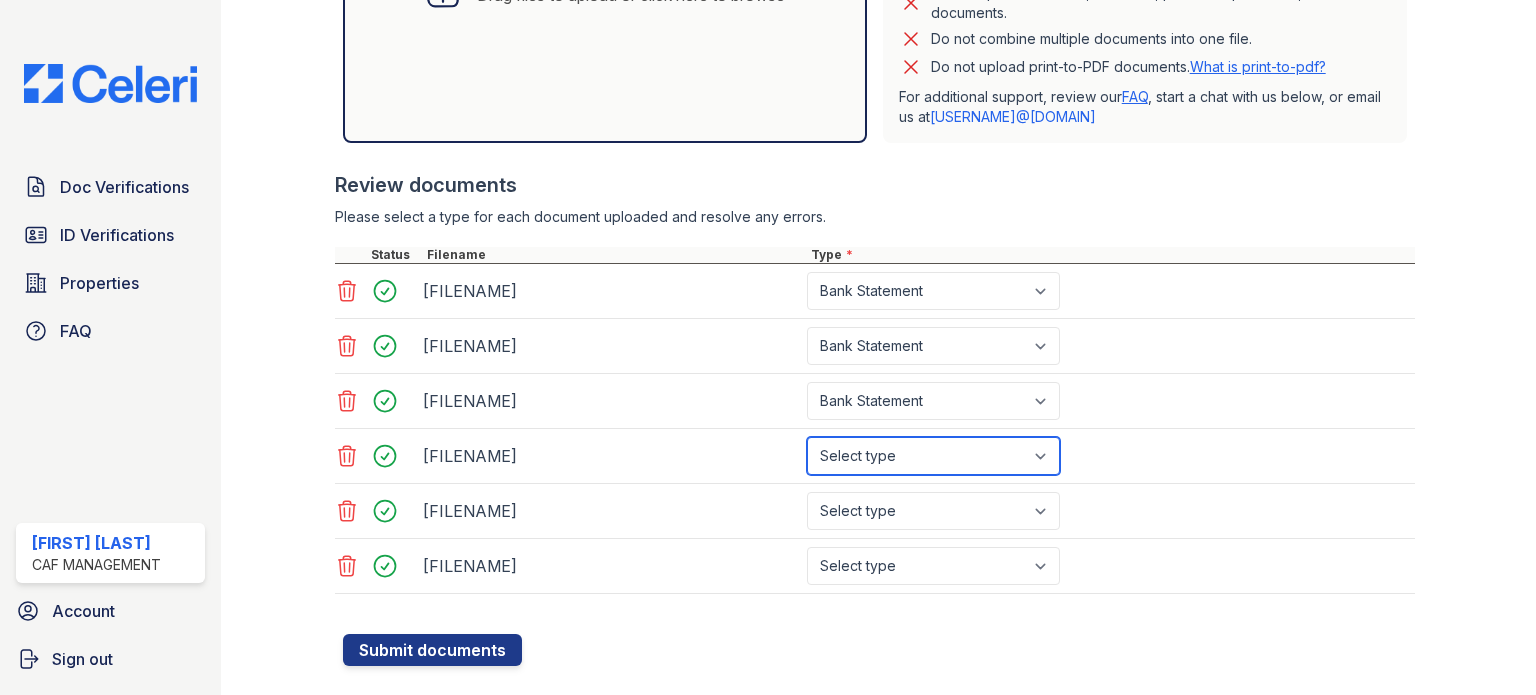 click on "Select type
Paystub
Bank Statement
Offer Letter
Tax Documents
Benefit Award Letter
Investment Account Statement
Other" at bounding box center (933, 456) 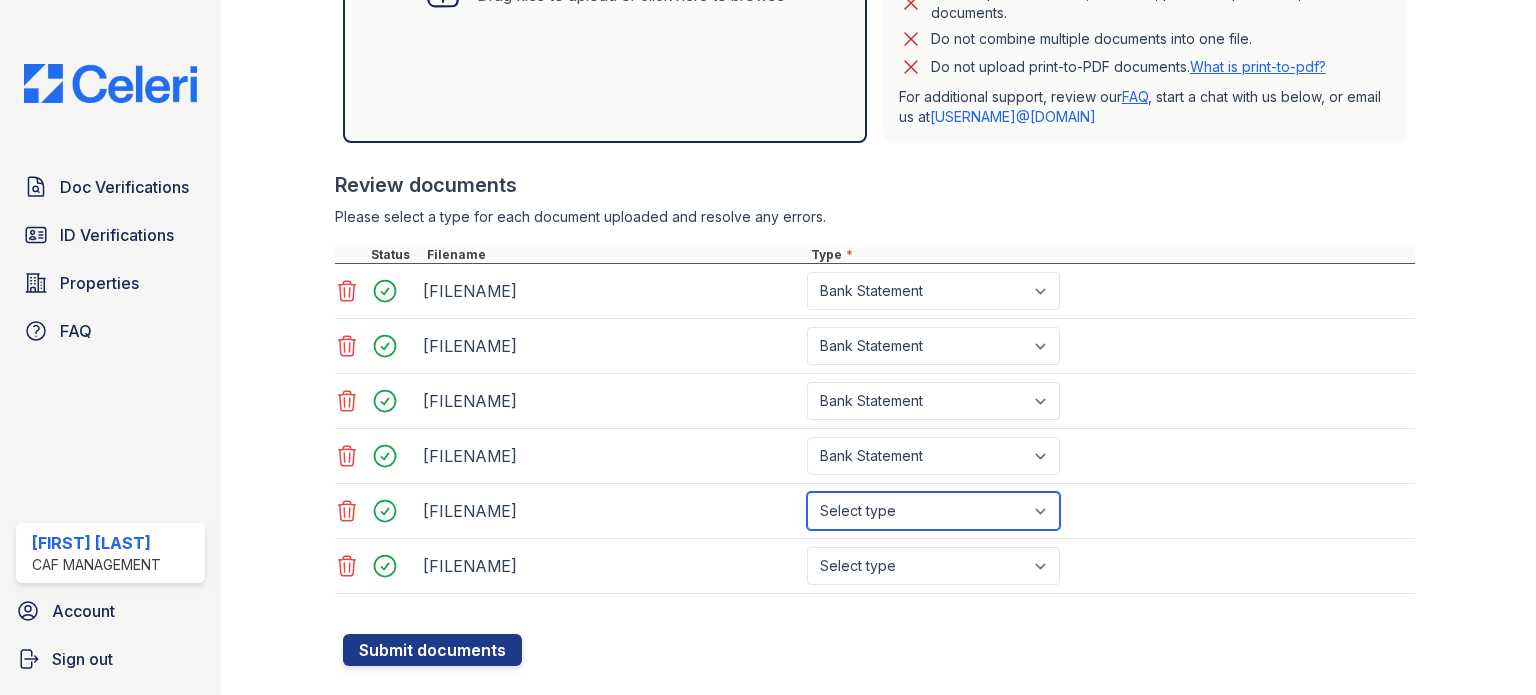 click on "Select type
Paystub
Bank Statement
Offer Letter
Tax Documents
Benefit Award Letter
Investment Account Statement
Other" at bounding box center (933, 511) 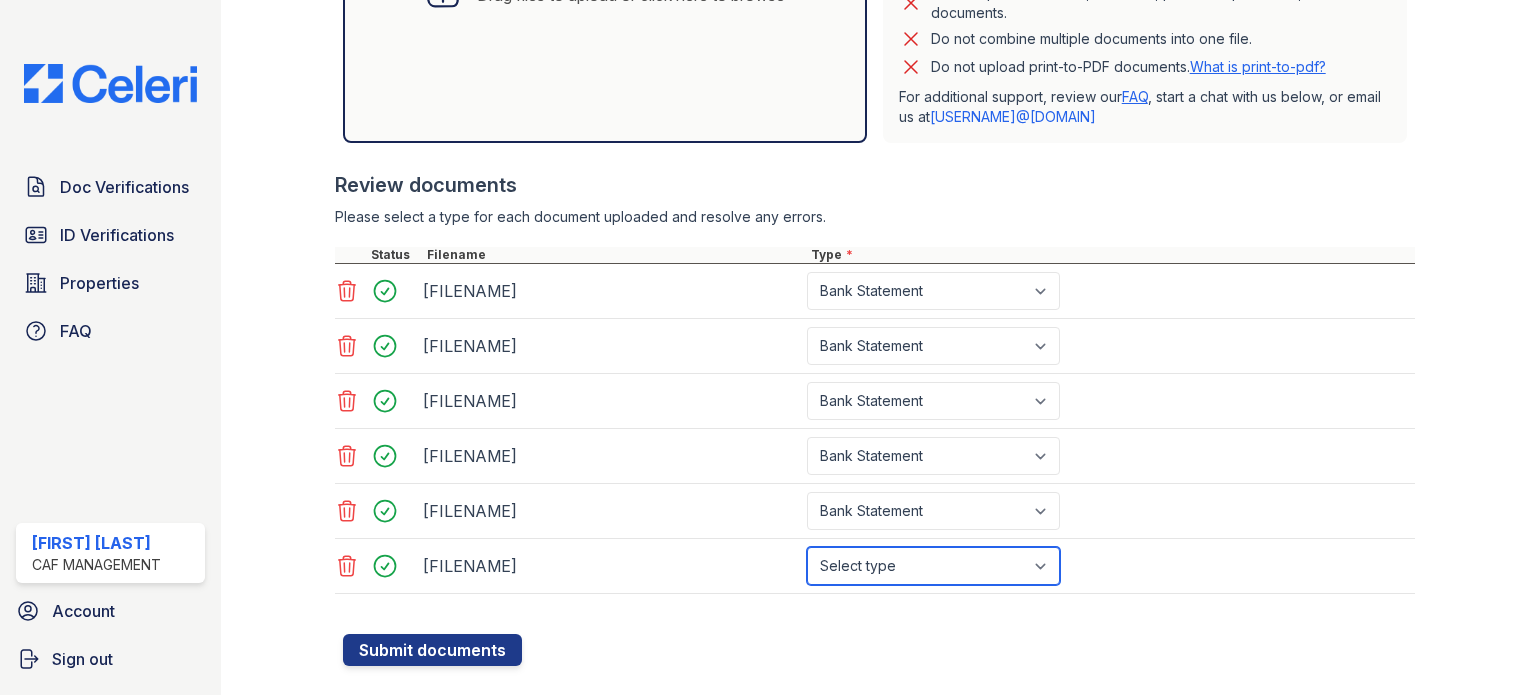 click on "Select type
Paystub
Bank Statement
Offer Letter
Tax Documents
Benefit Award Letter
Investment Account Statement
Other" at bounding box center (933, 566) 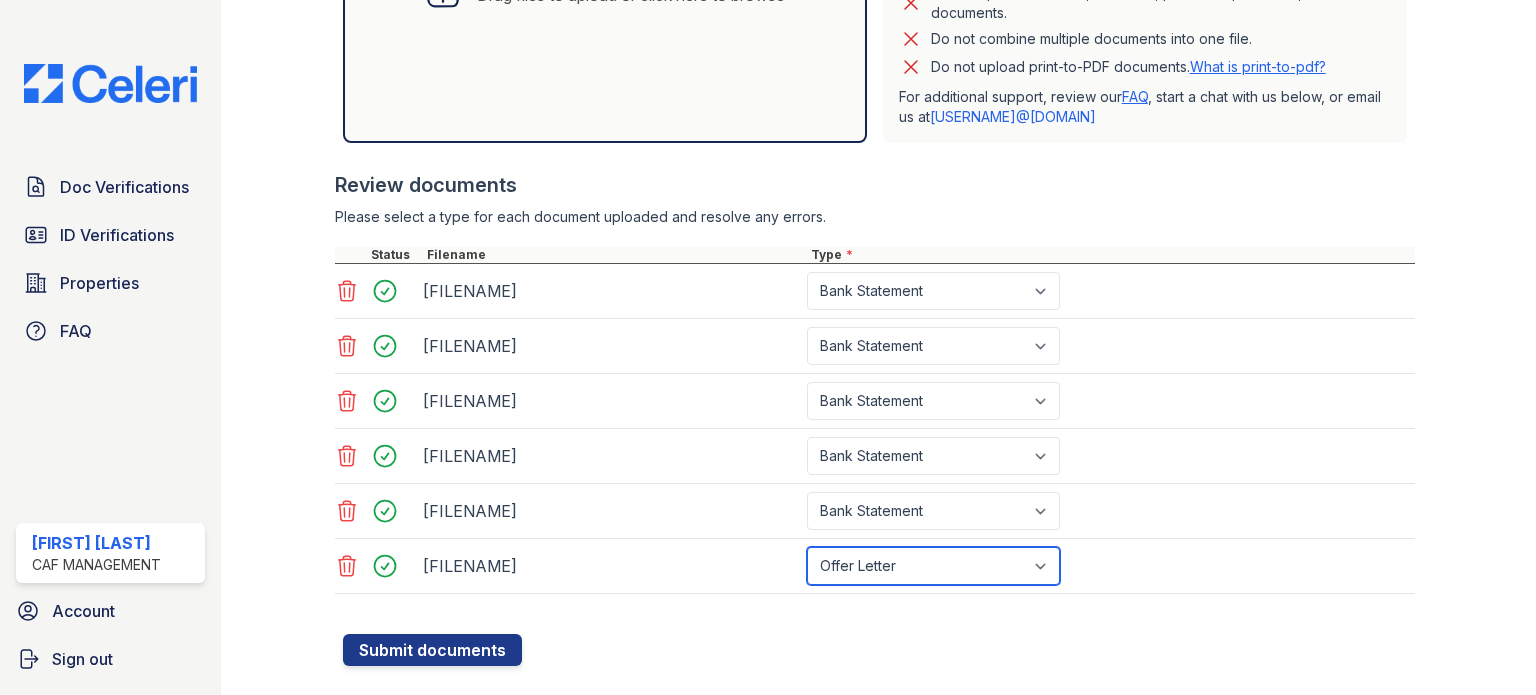click on "Select type
Paystub
Bank Statement
Offer Letter
Tax Documents
Benefit Award Letter
Investment Account Statement
Other" at bounding box center [933, 566] 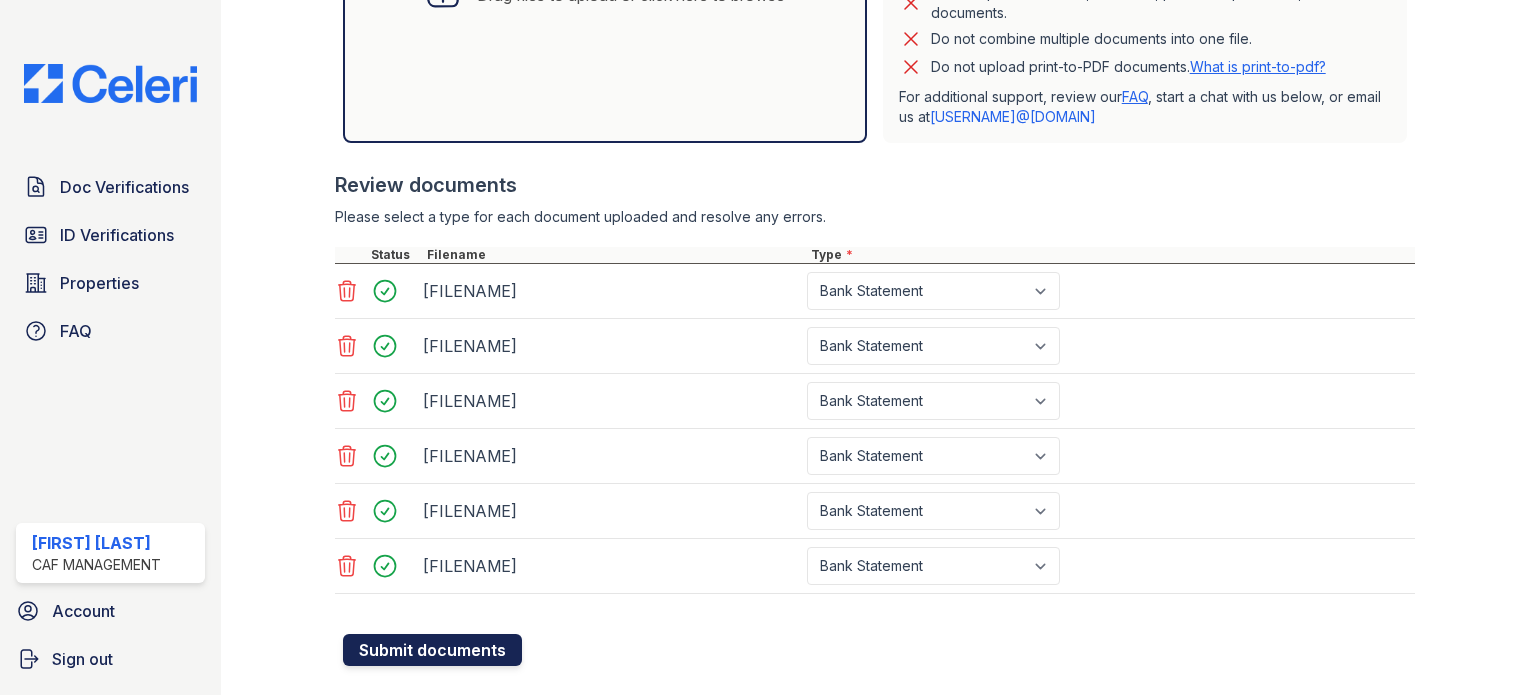 click on "Submit documents" at bounding box center (432, 650) 